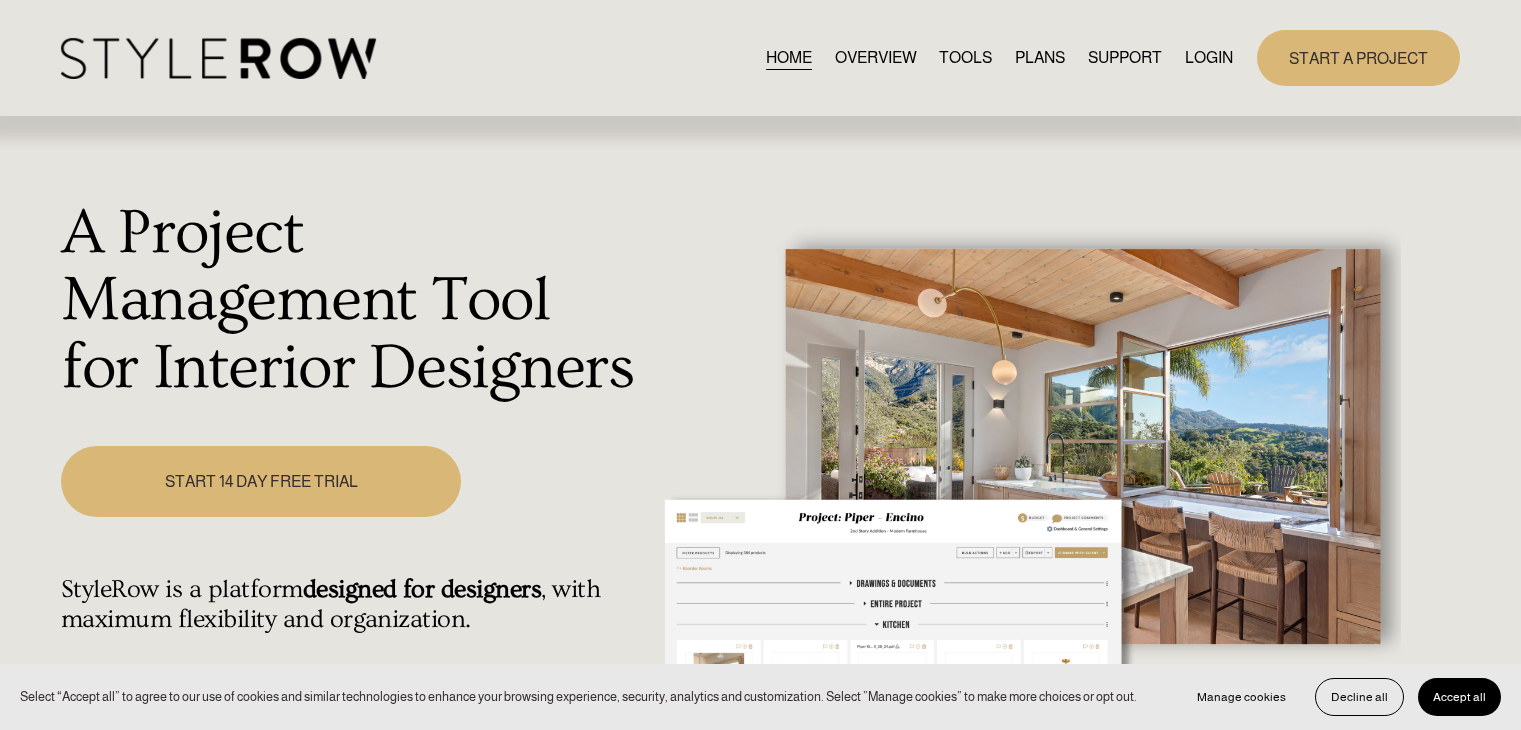 scroll, scrollTop: 0, scrollLeft: 0, axis: both 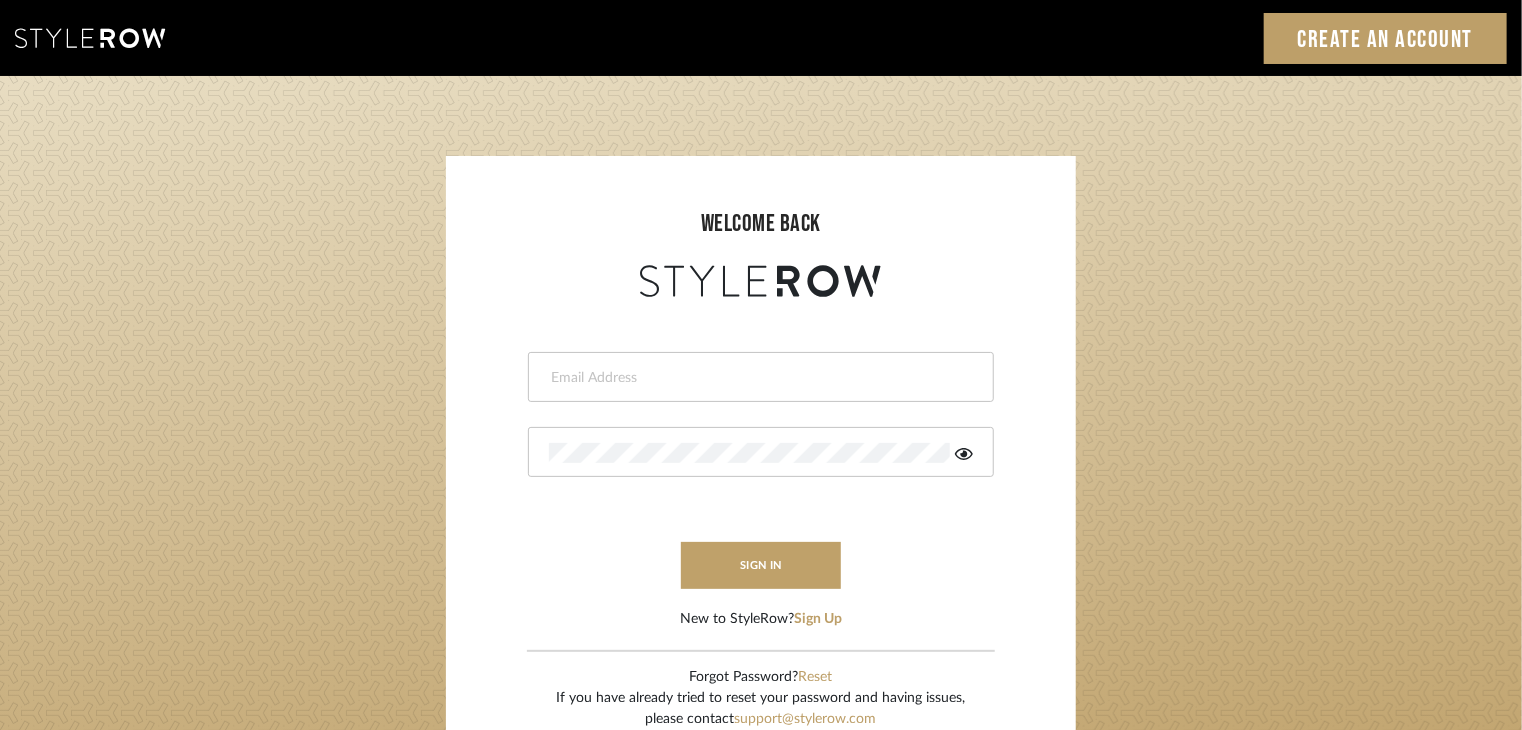 click at bounding box center (758, 378) 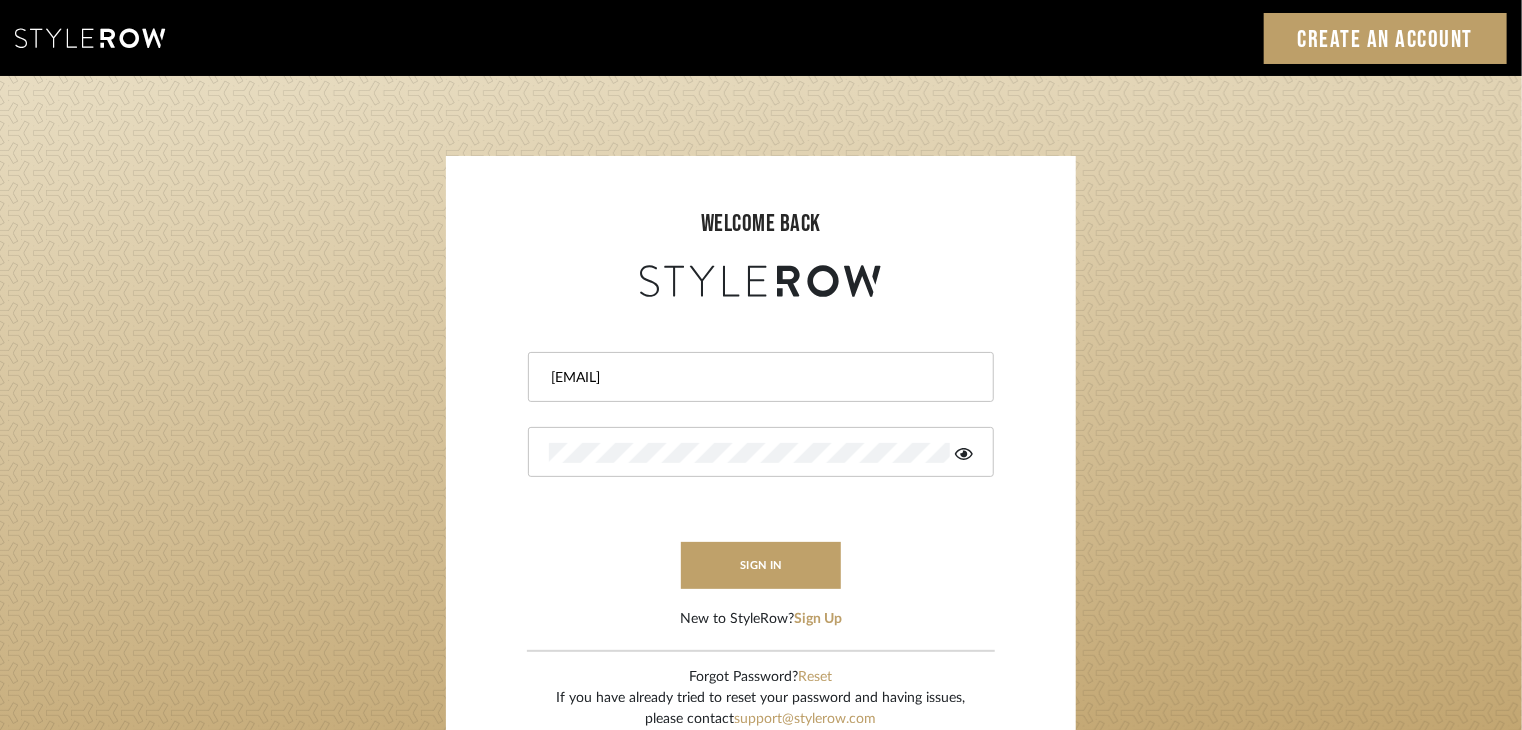 click at bounding box center [761, 452] 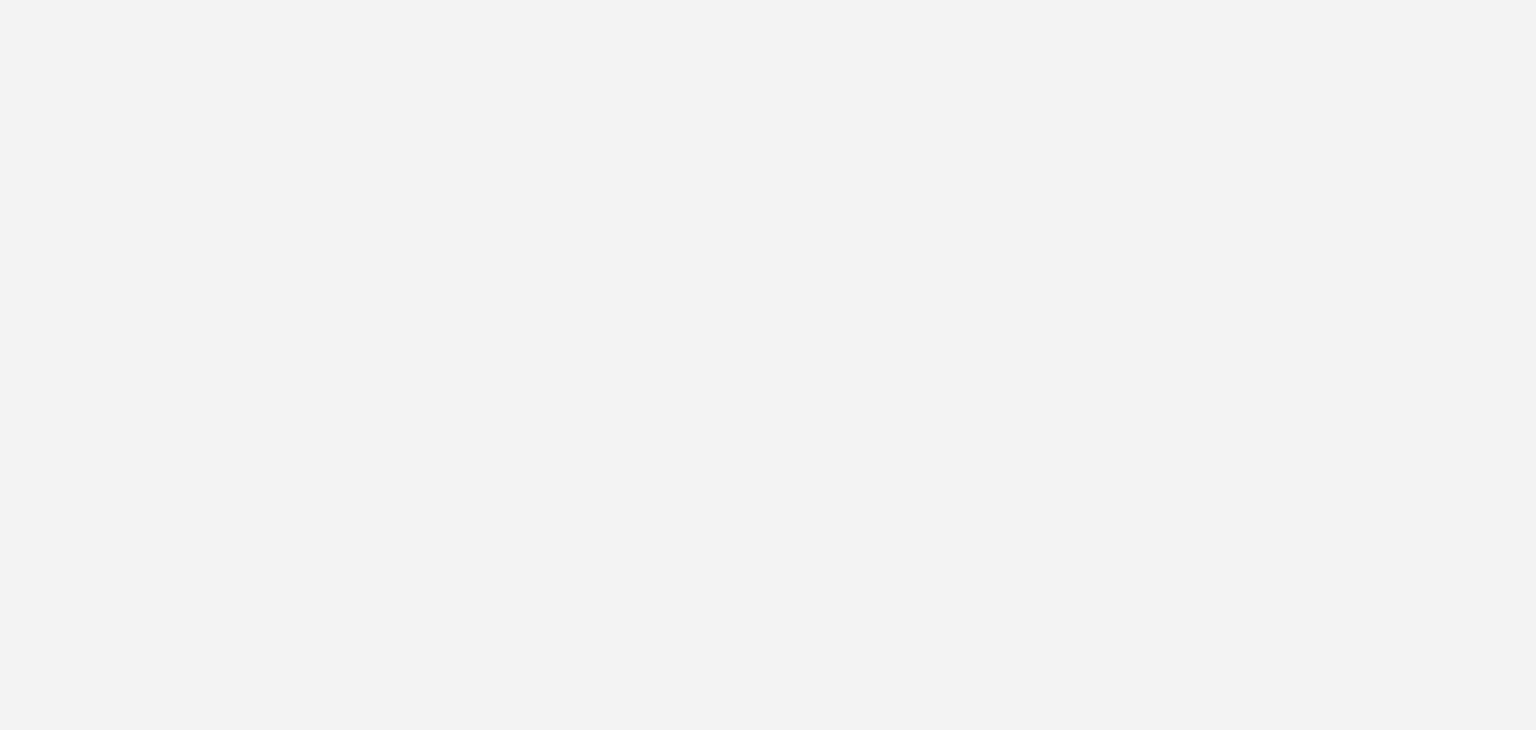 scroll, scrollTop: 0, scrollLeft: 0, axis: both 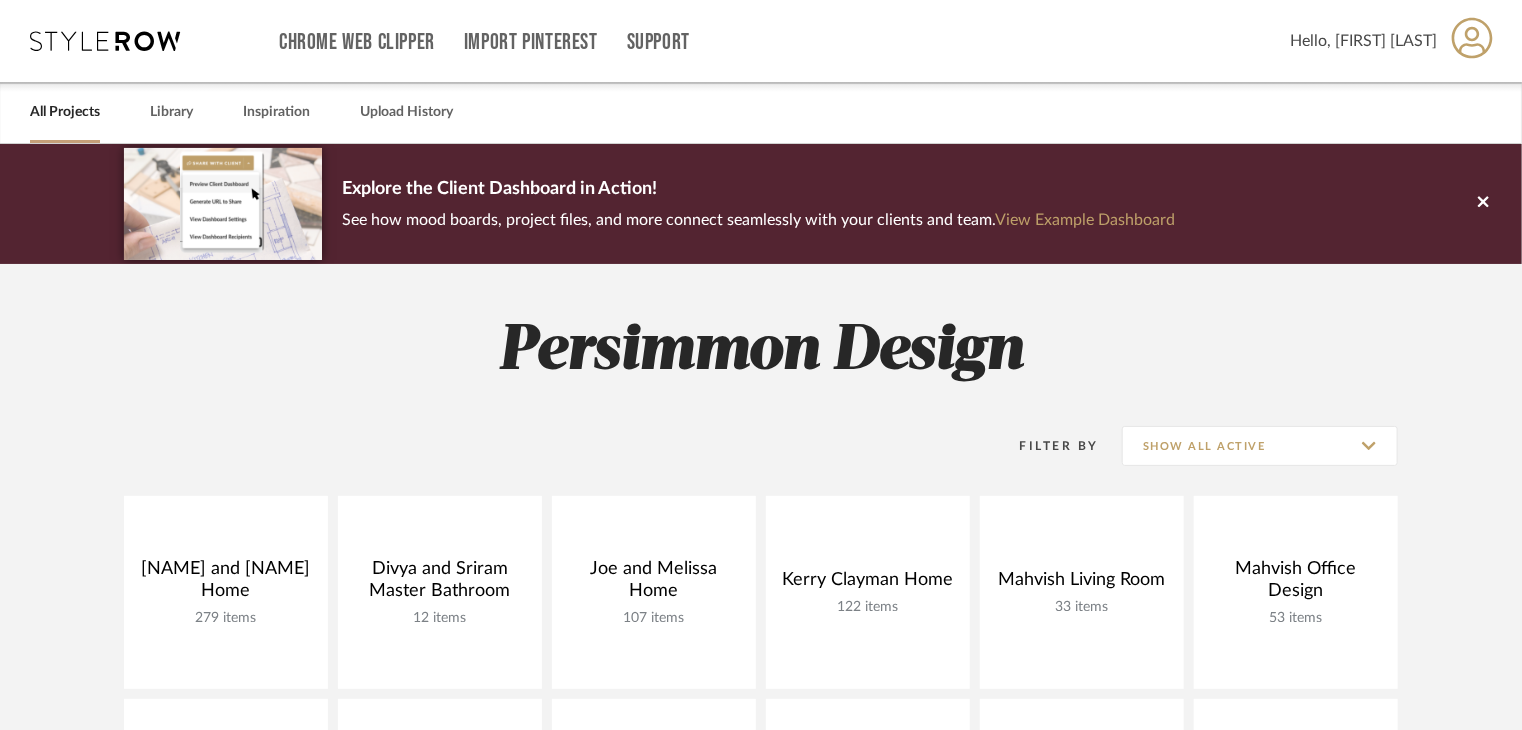 click on "Hello, Selva Subikksa" at bounding box center (1363, 41) 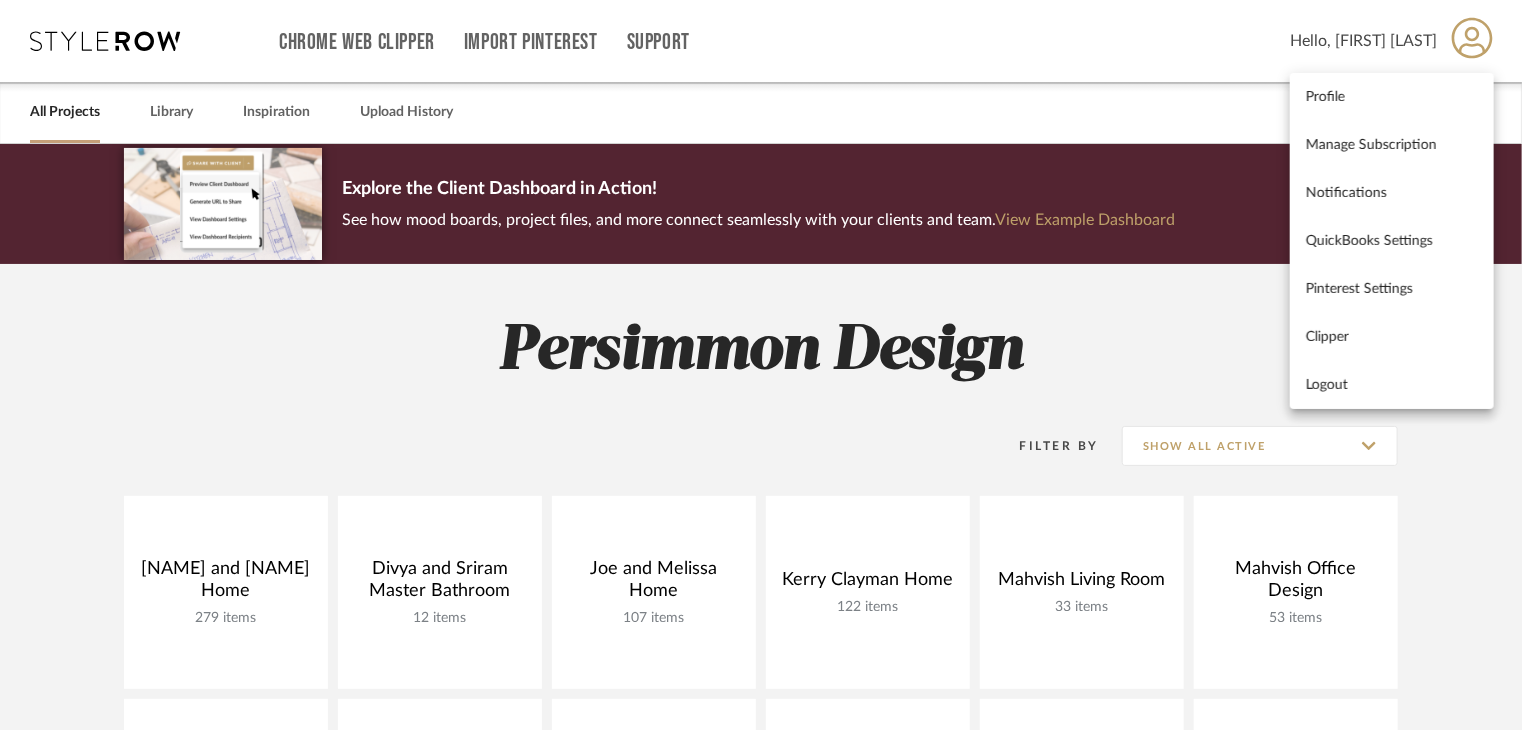 click at bounding box center [761, 365] 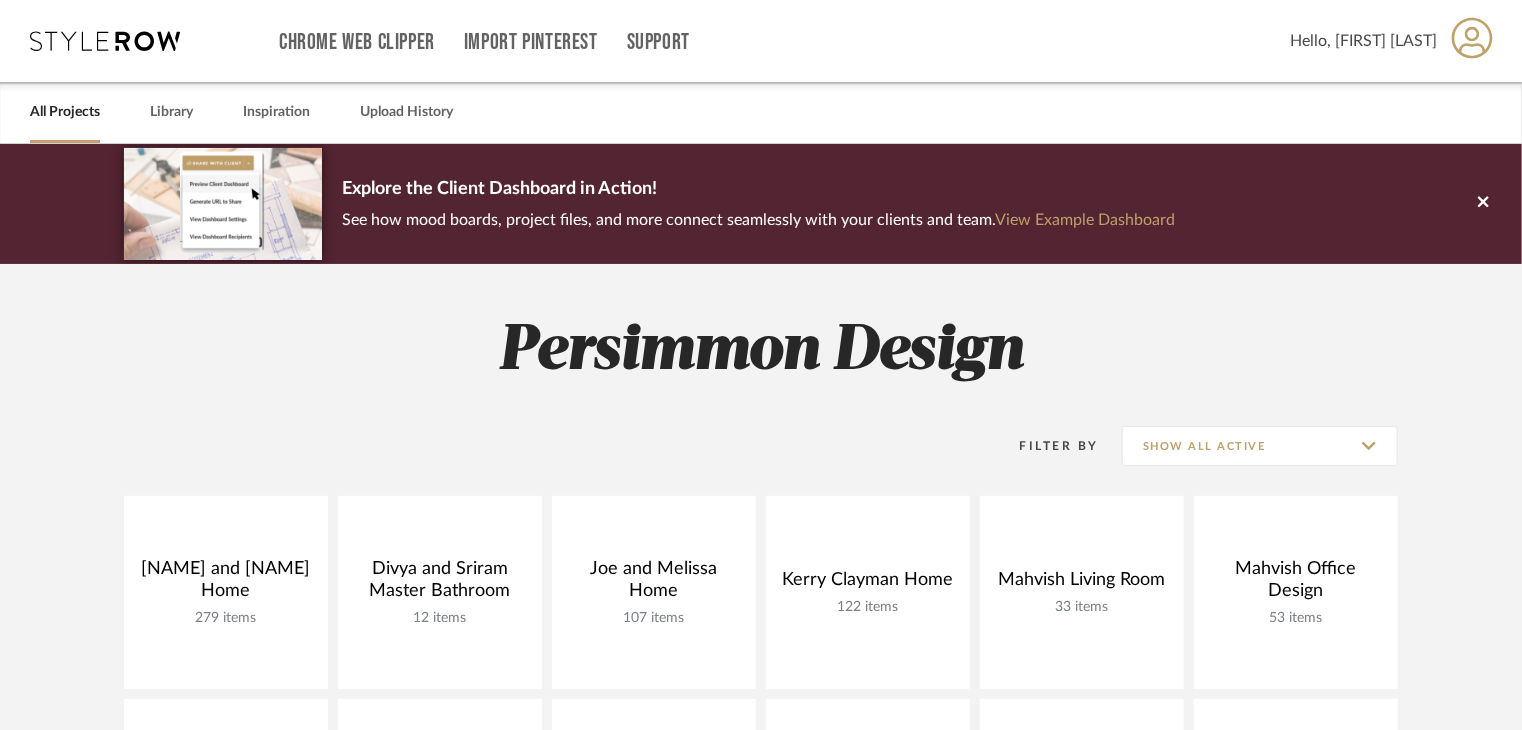 click on "Hello, Selva Subikksa" at bounding box center [1363, 41] 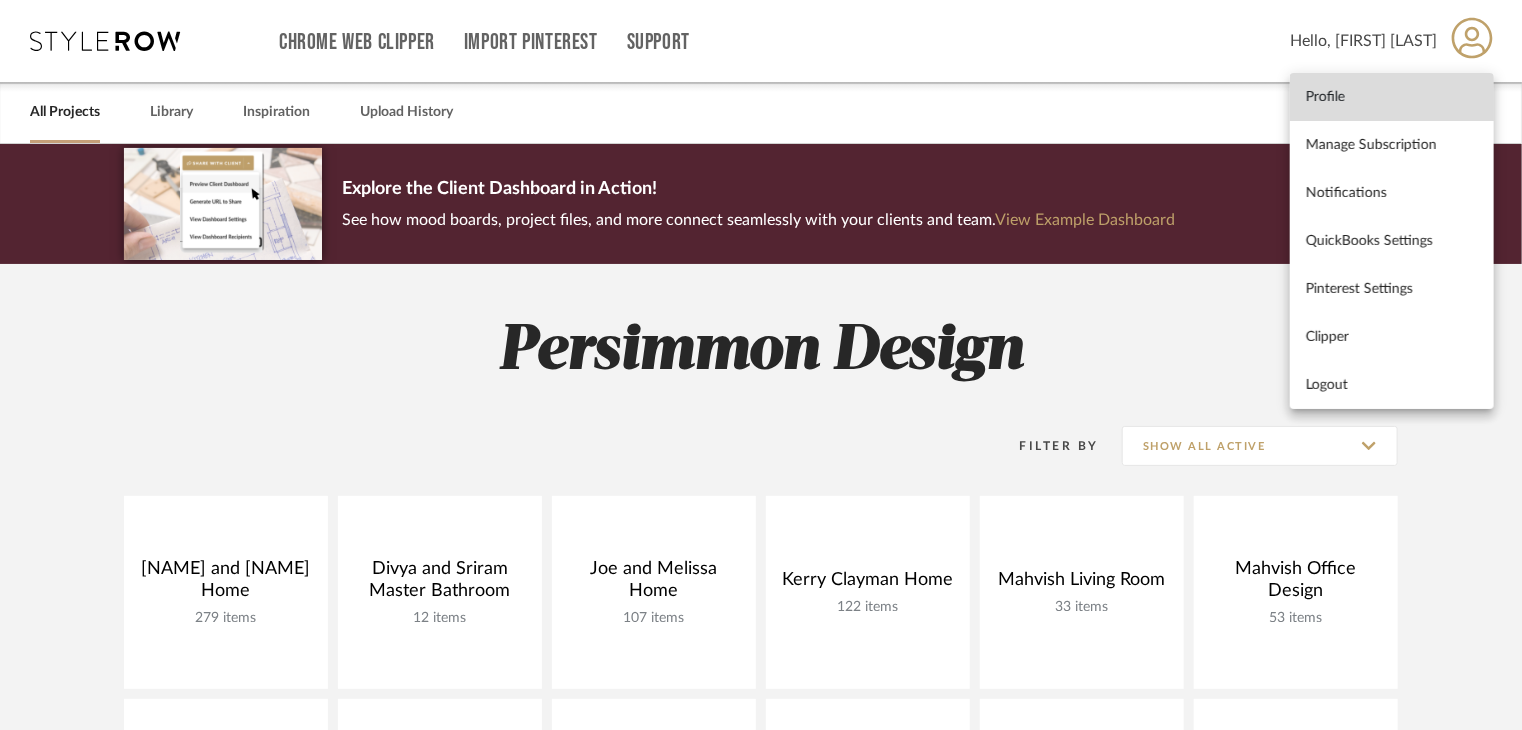 click on "Profile" at bounding box center [1392, 96] 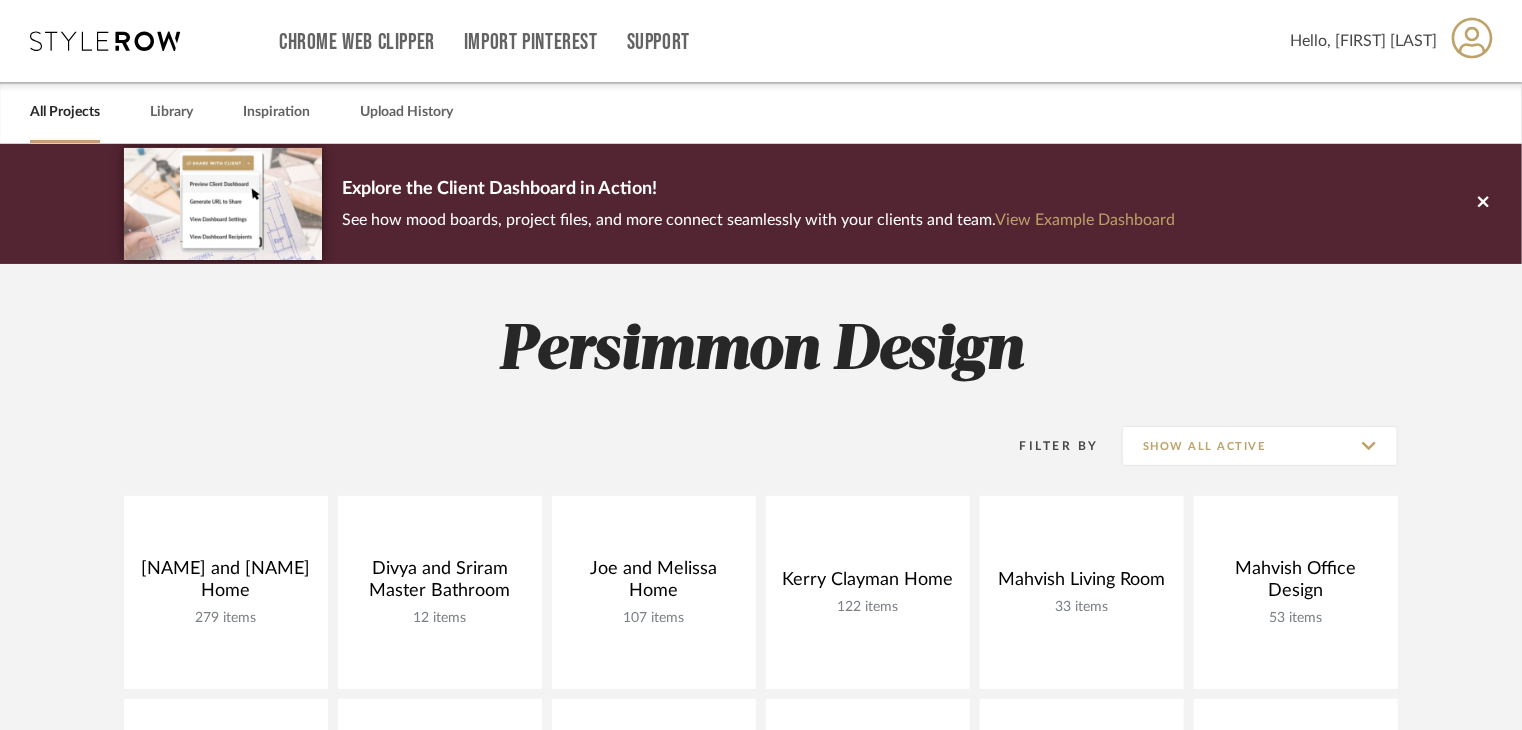click 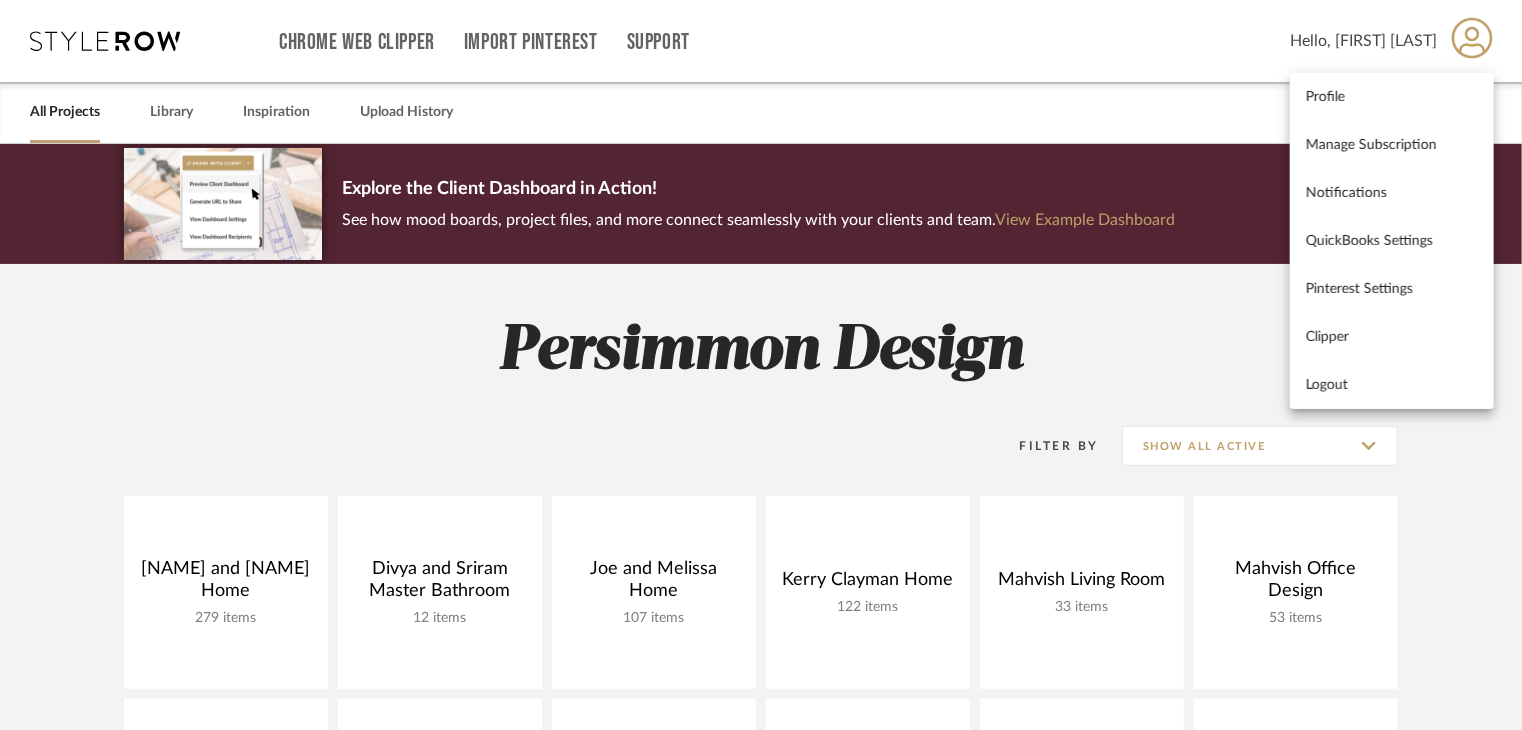 click at bounding box center [761, 365] 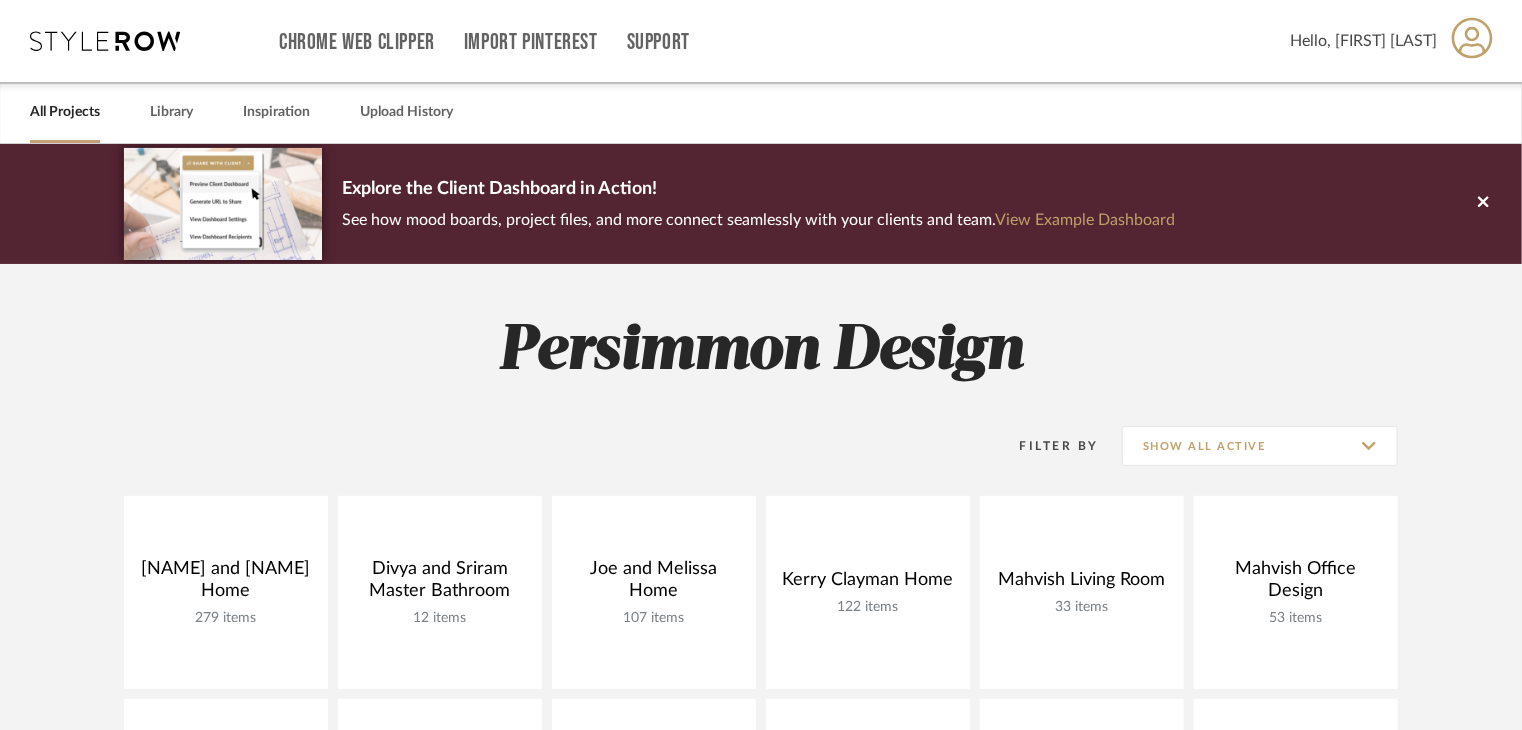 click 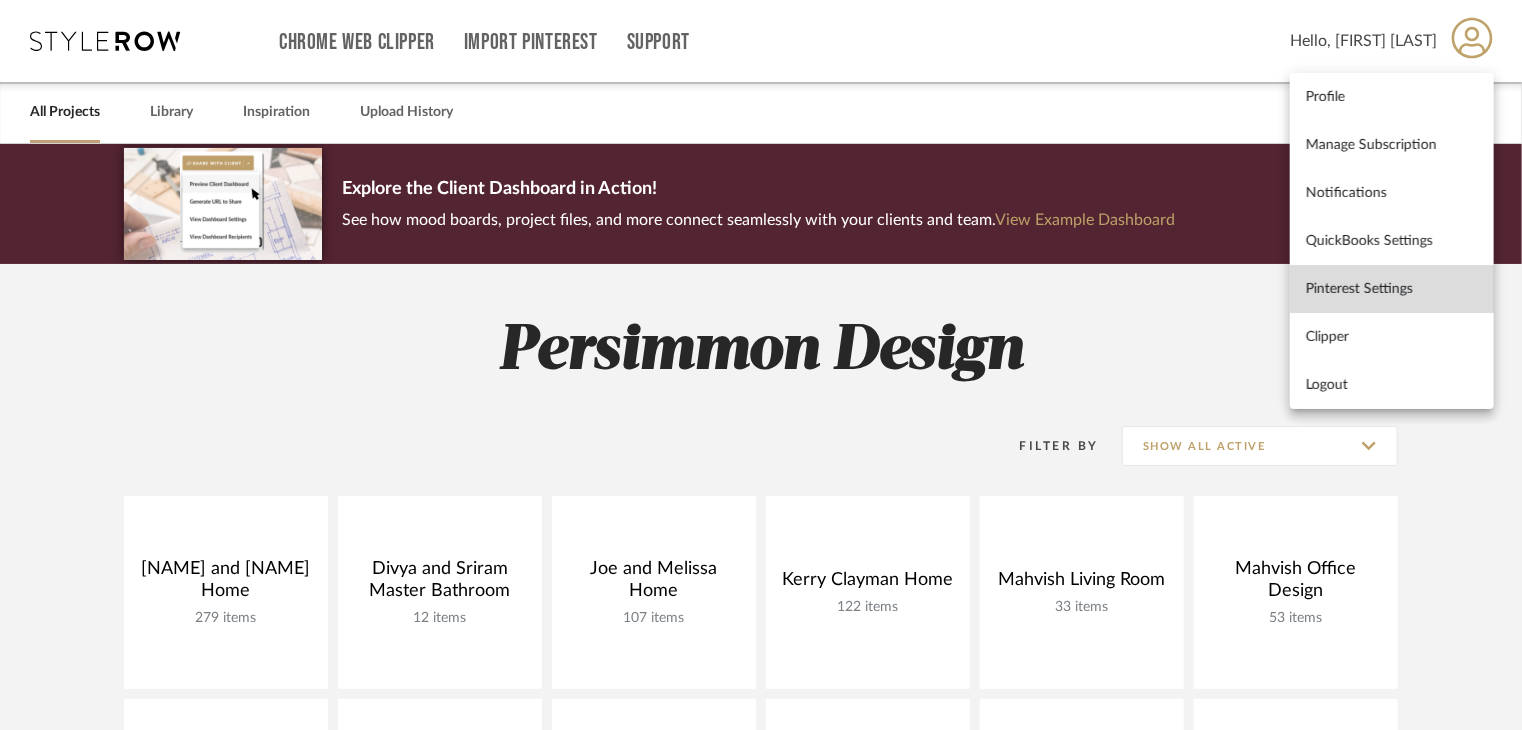 click on "Pinterest Settings" at bounding box center [1392, 288] 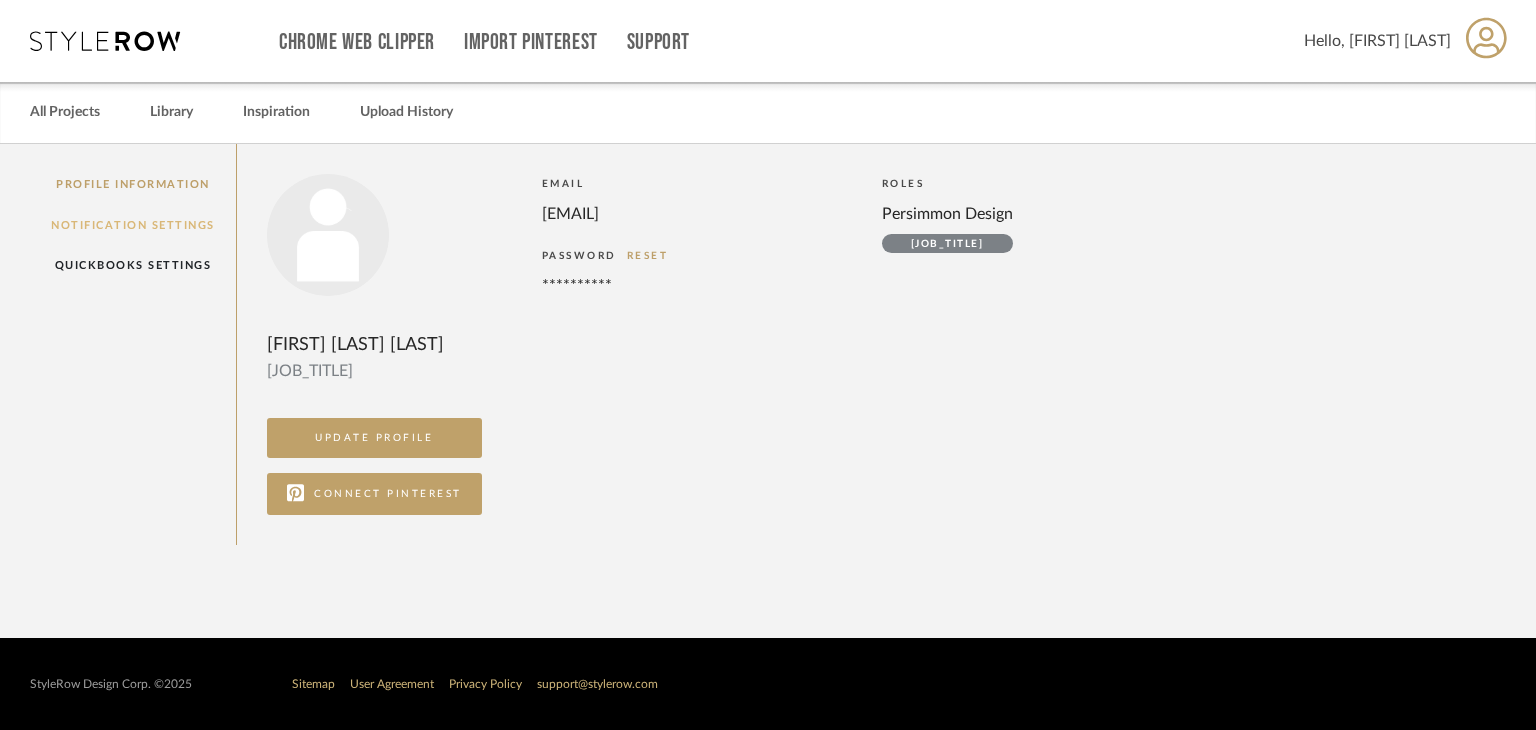 click on "Notification Settings" 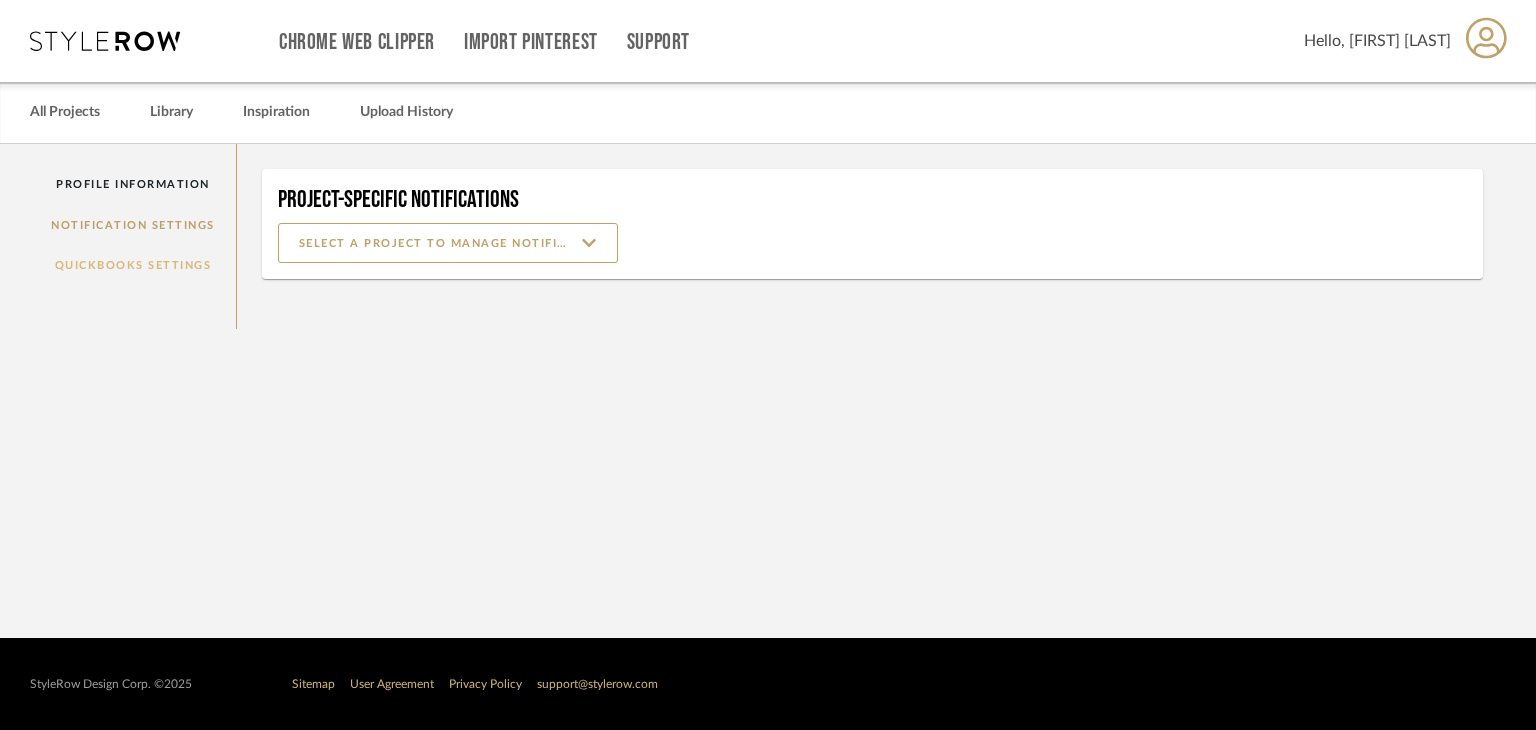 click on "QuickBooks Settings" 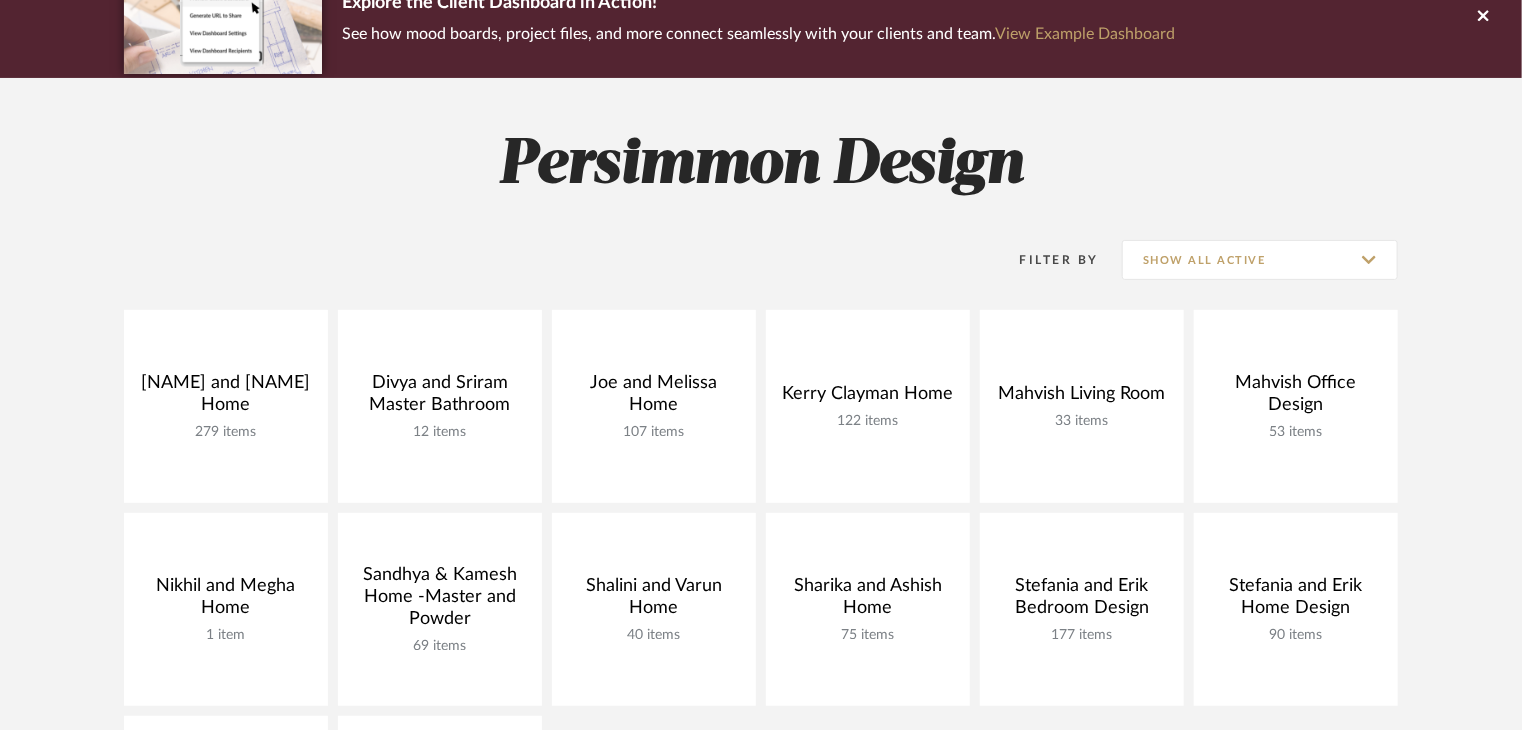 scroll, scrollTop: 100, scrollLeft: 0, axis: vertical 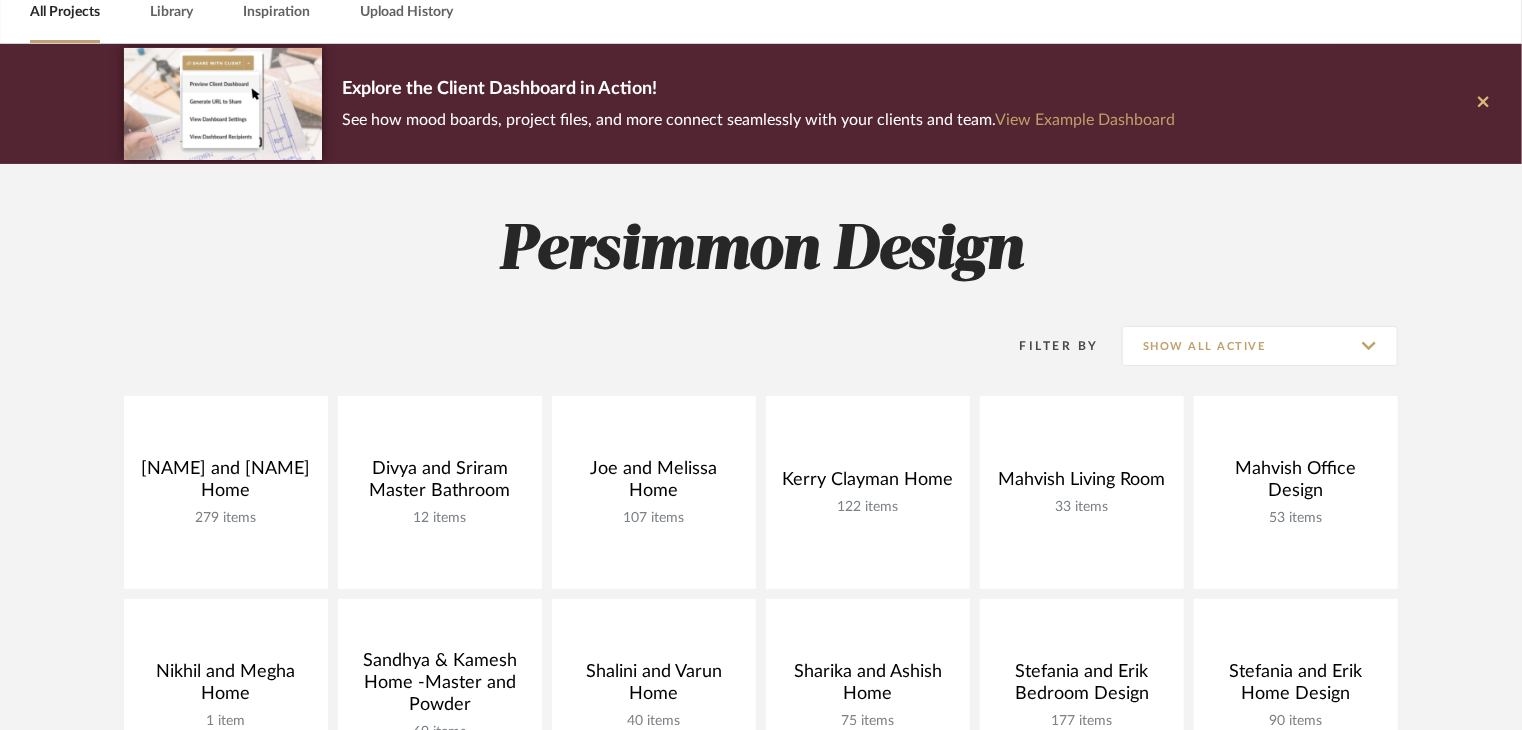 click 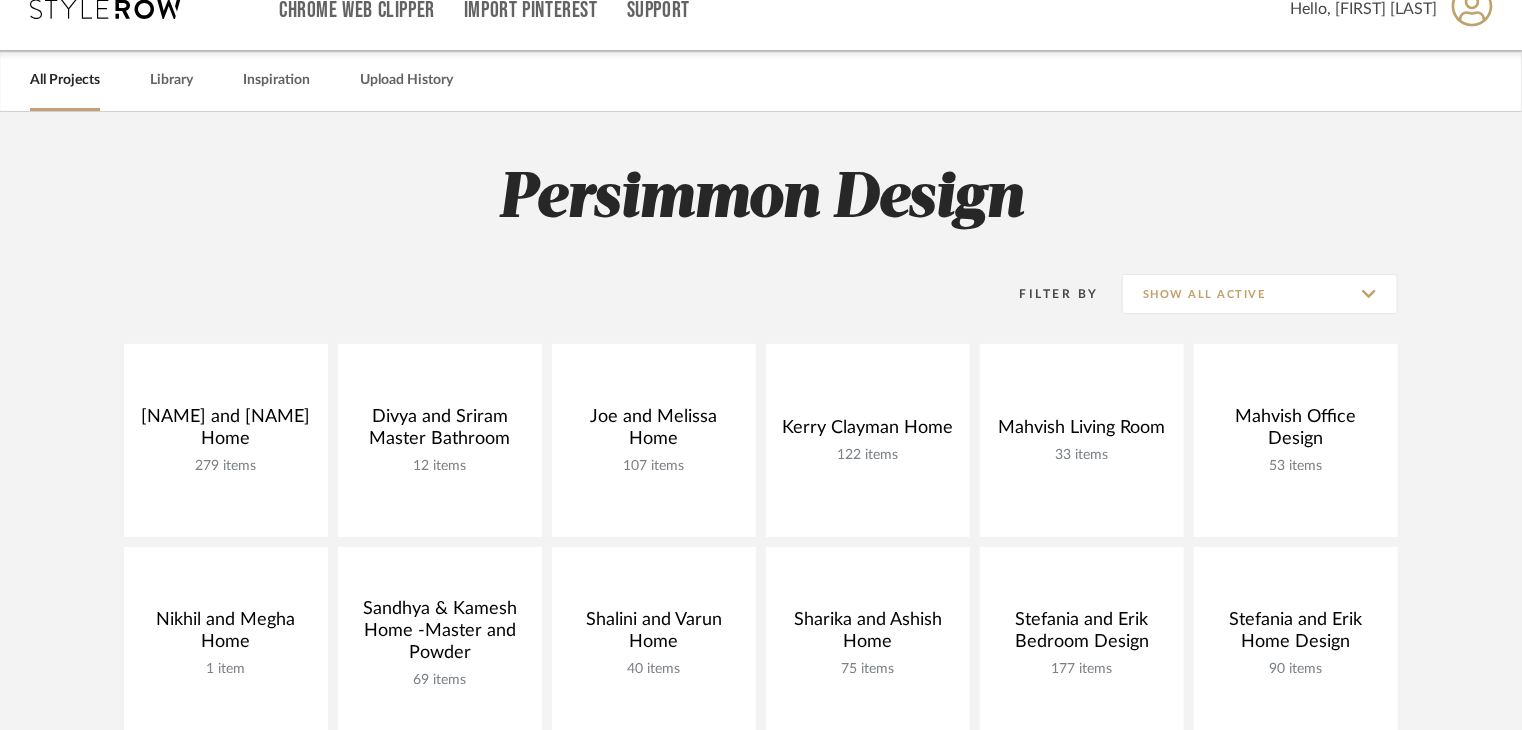 scroll, scrollTop: 0, scrollLeft: 0, axis: both 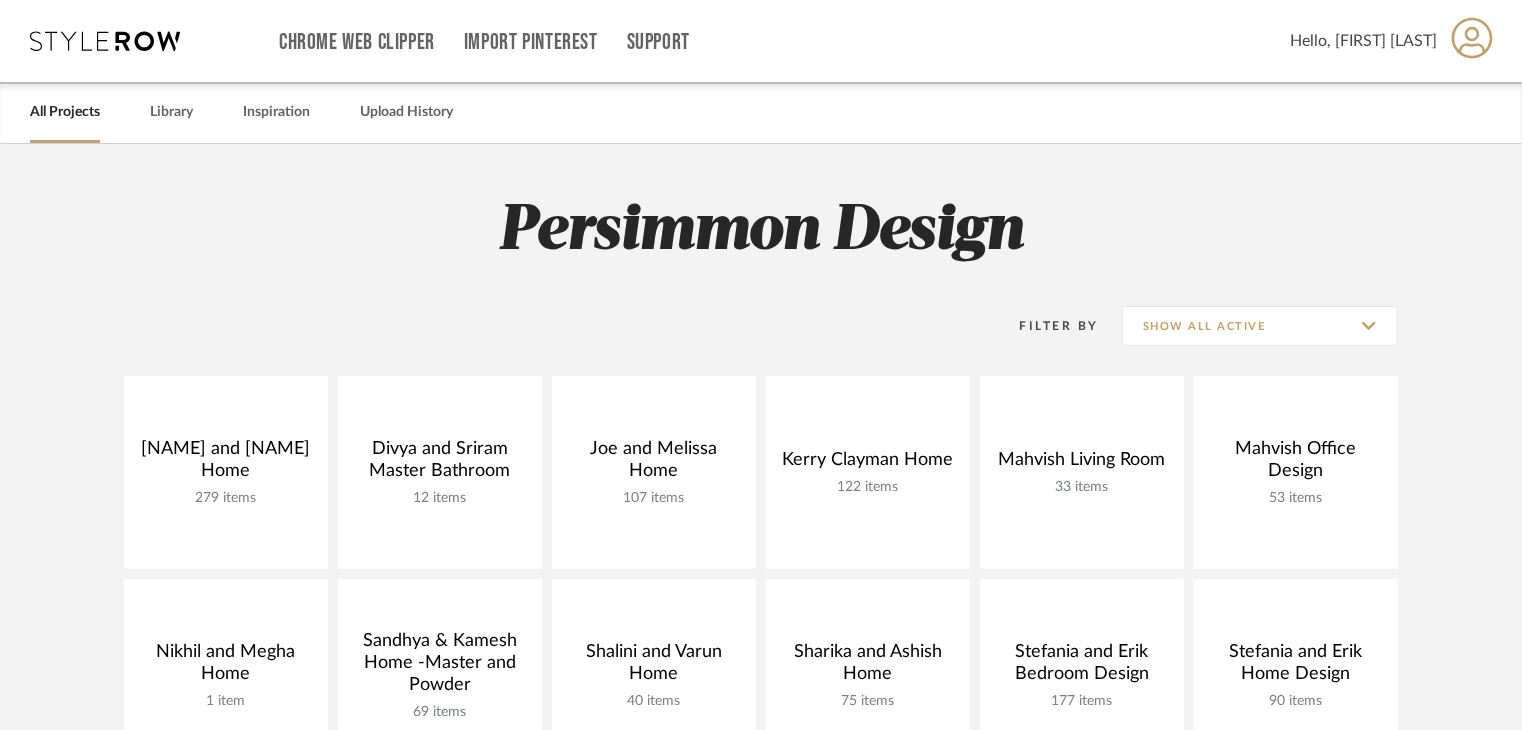 click on "All Projects   Library   Inspiration   Upload History" at bounding box center [761, 112] 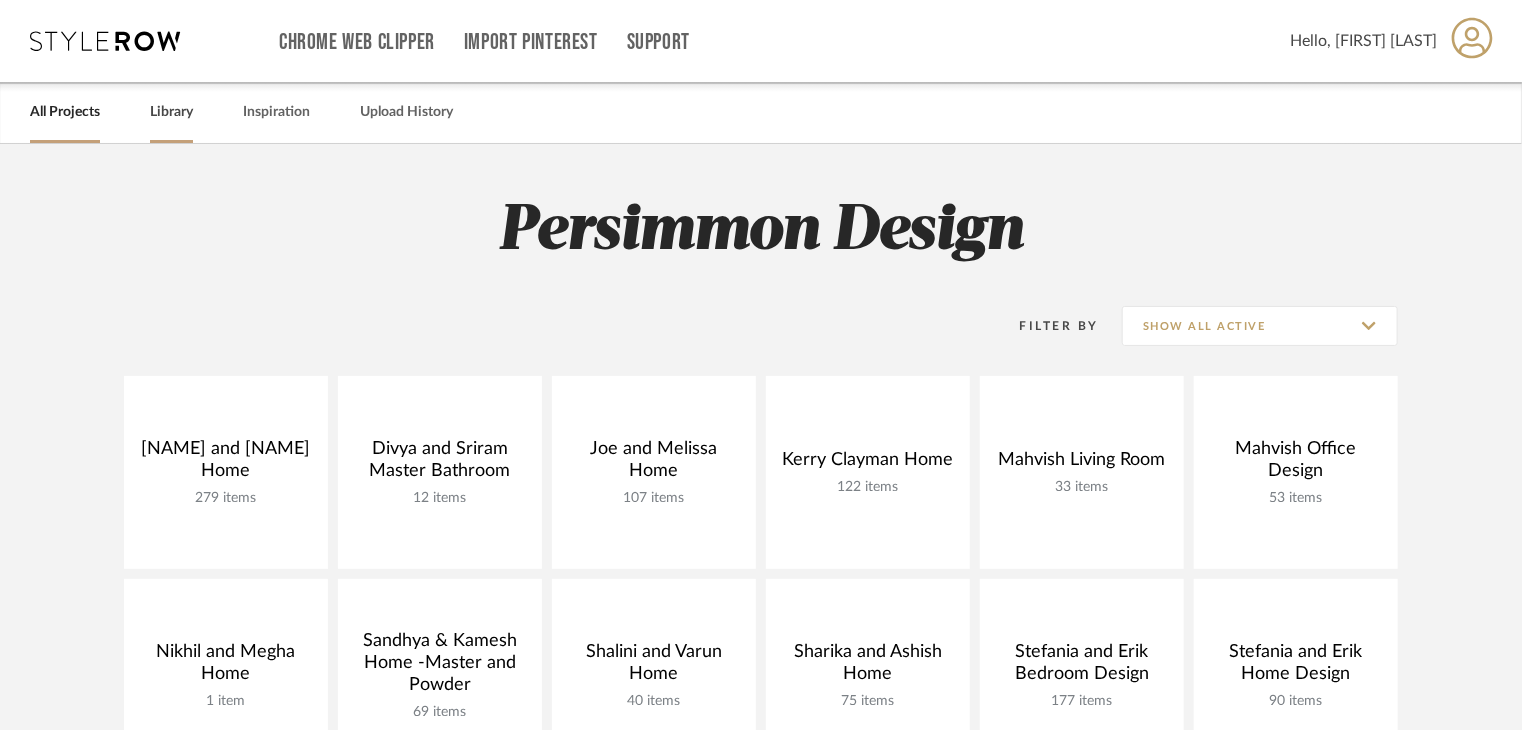 click on "Library" at bounding box center (171, 112) 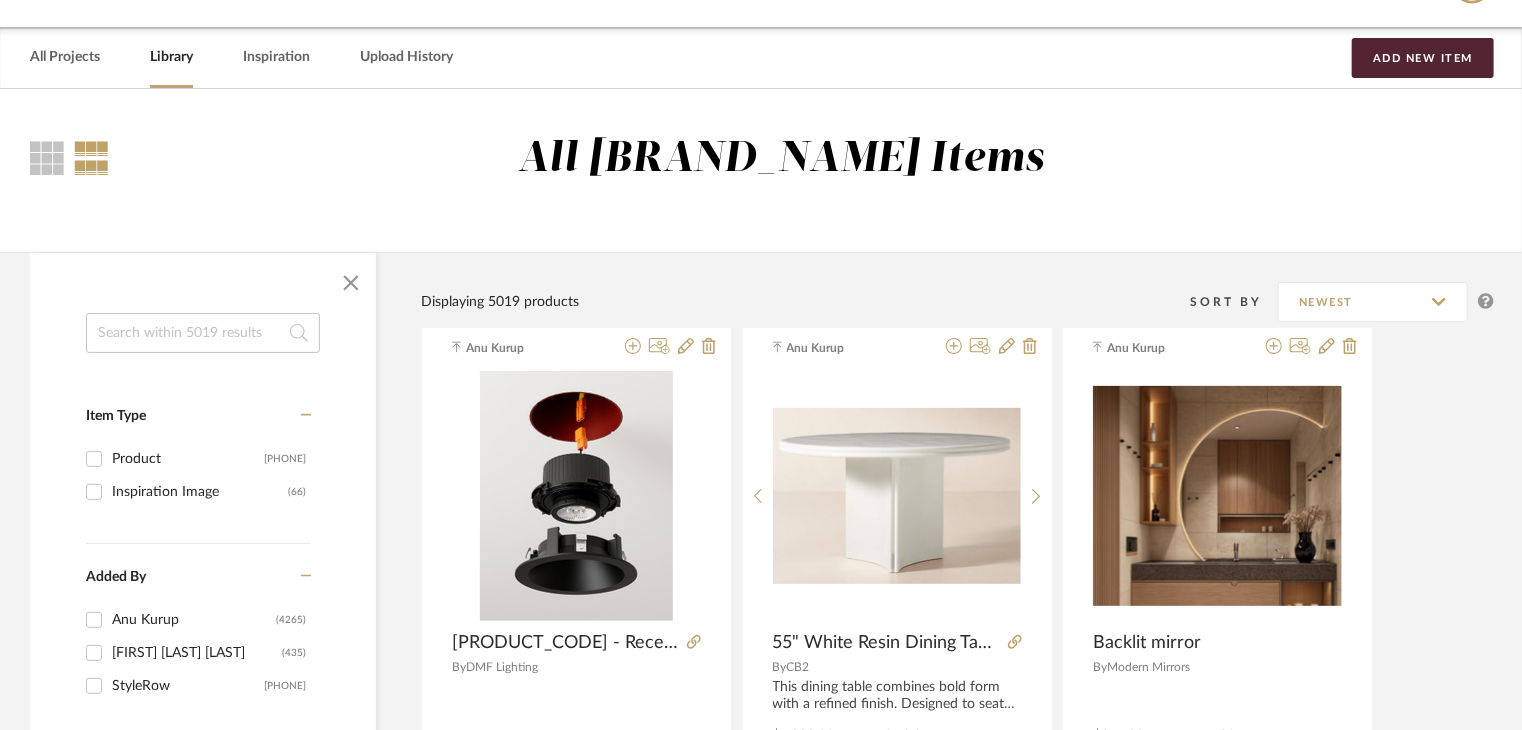 scroll, scrollTop: 100, scrollLeft: 0, axis: vertical 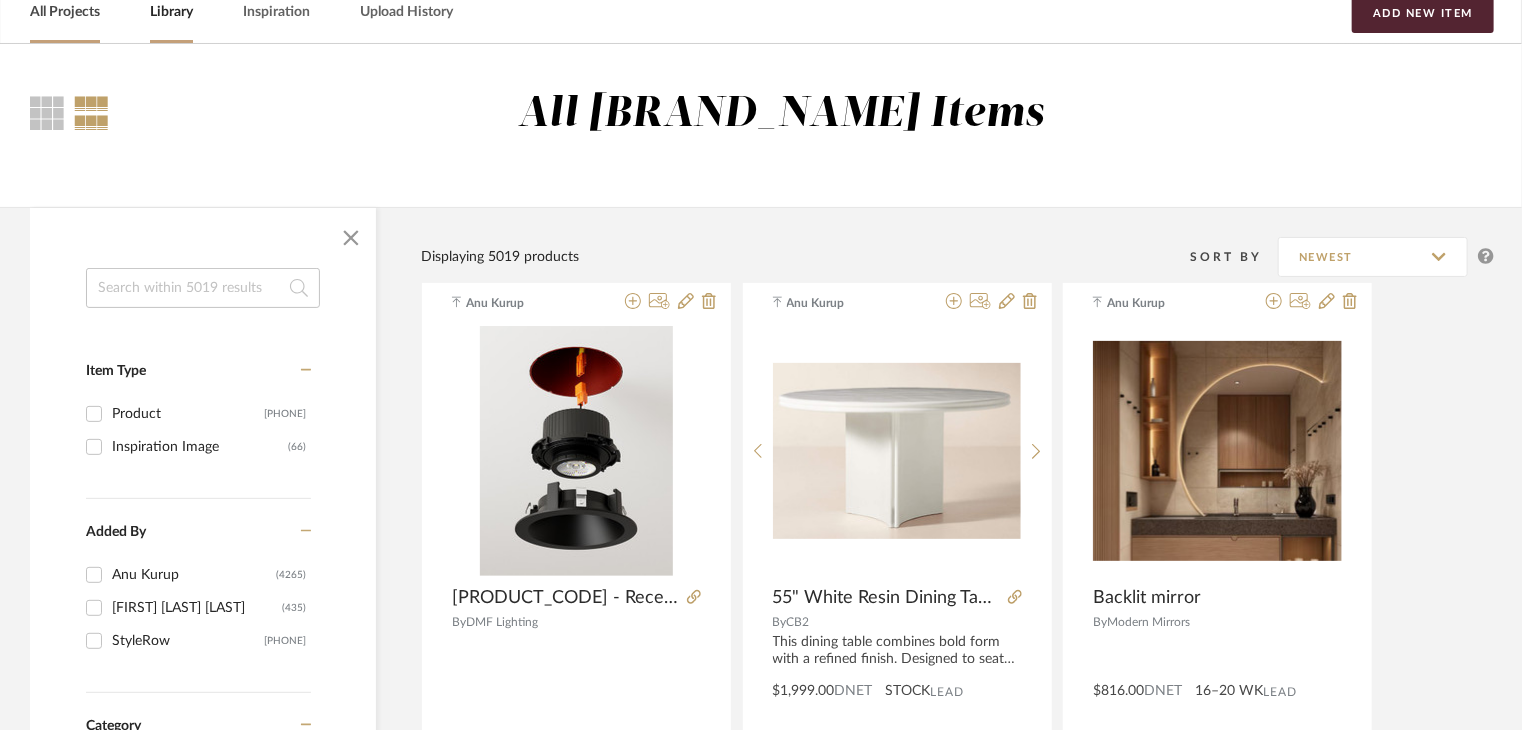 click on "All Projects" at bounding box center [65, 12] 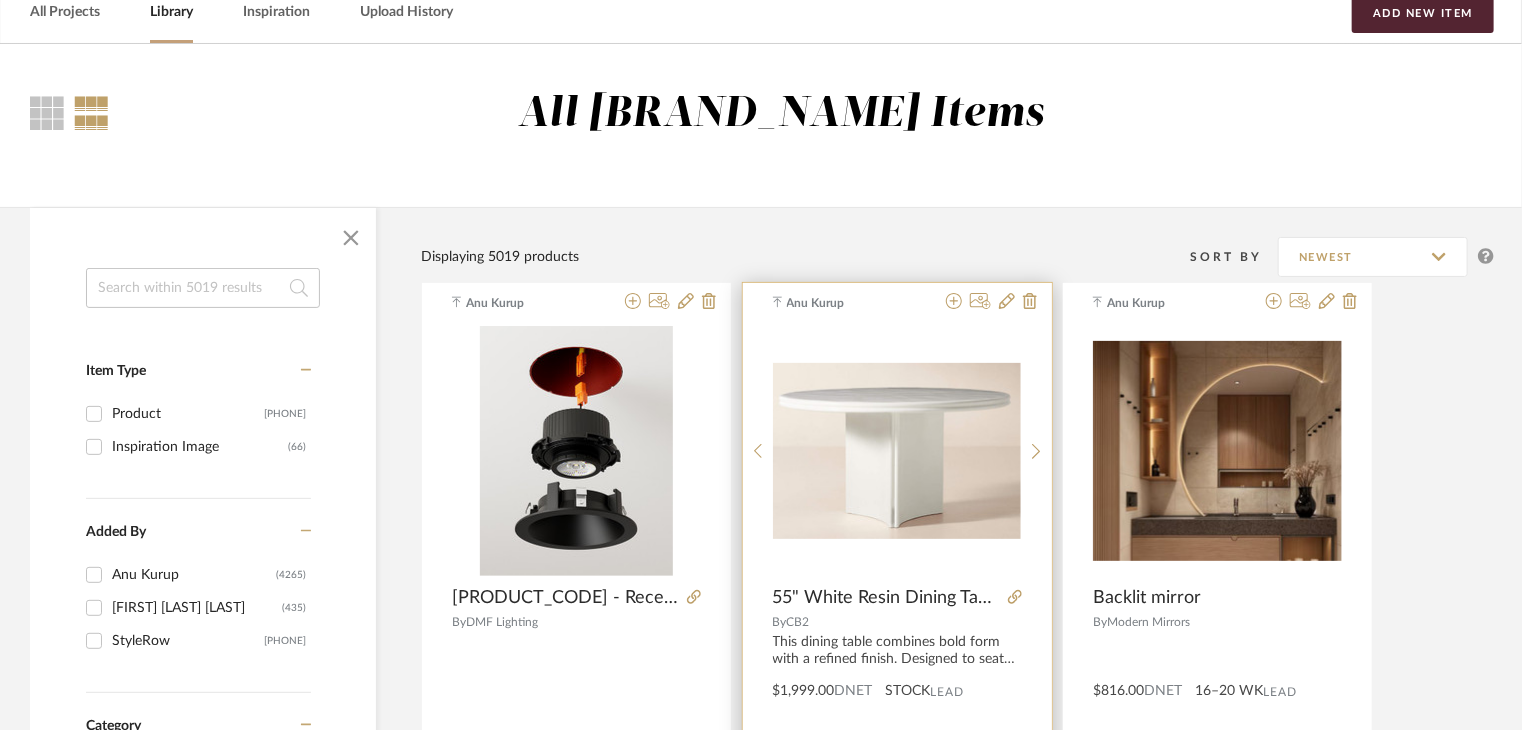 scroll, scrollTop: 0, scrollLeft: 0, axis: both 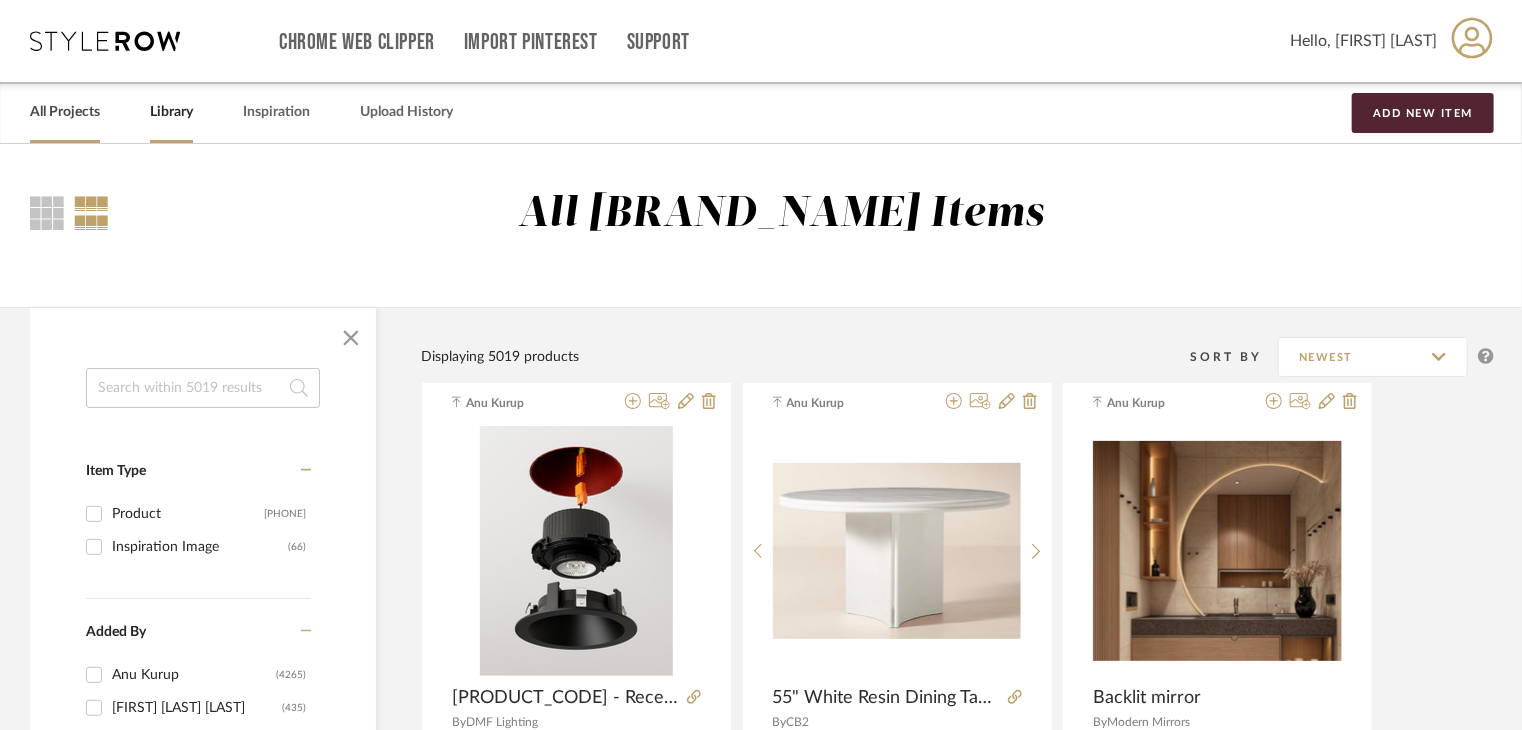 click on "All Projects" at bounding box center [65, 112] 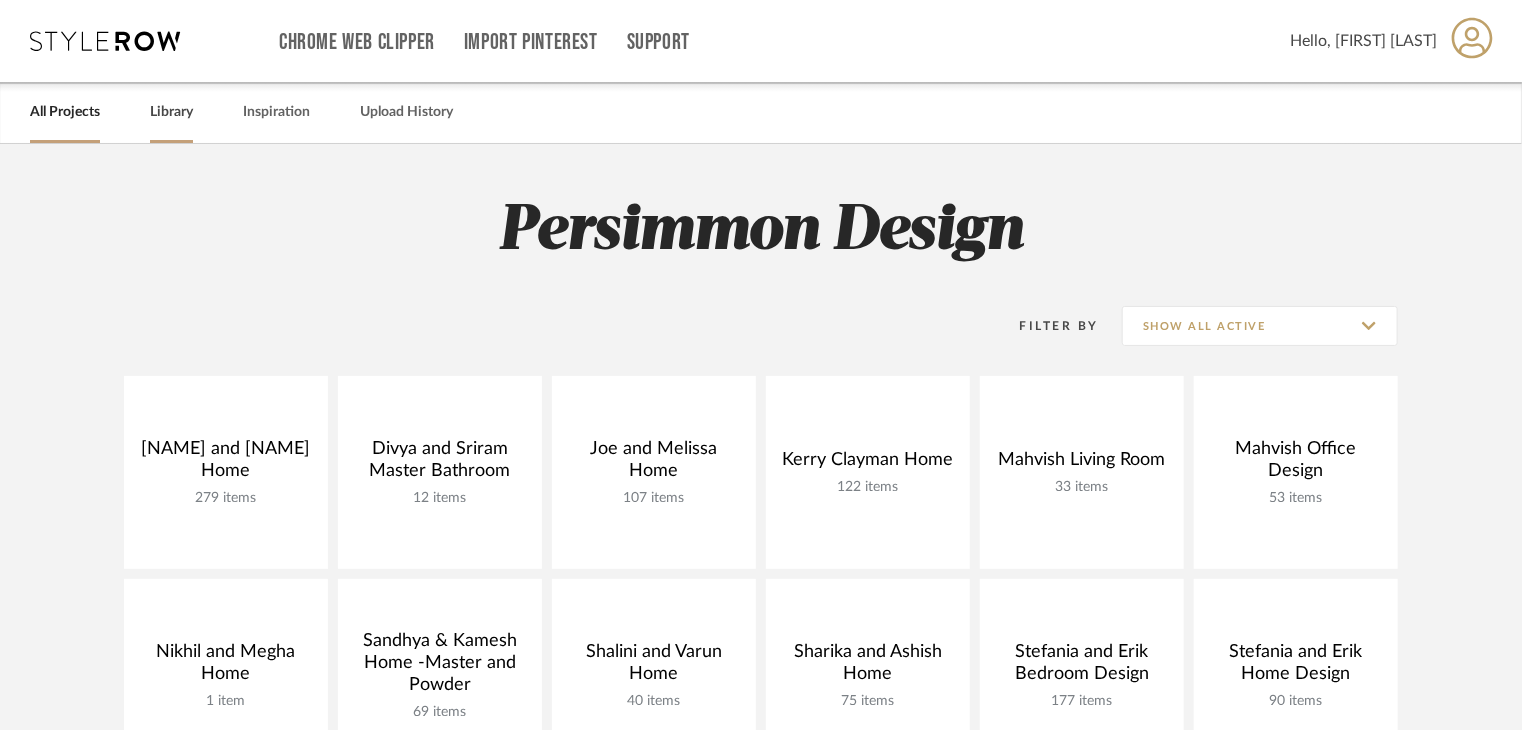 click on "Library" at bounding box center (171, 112) 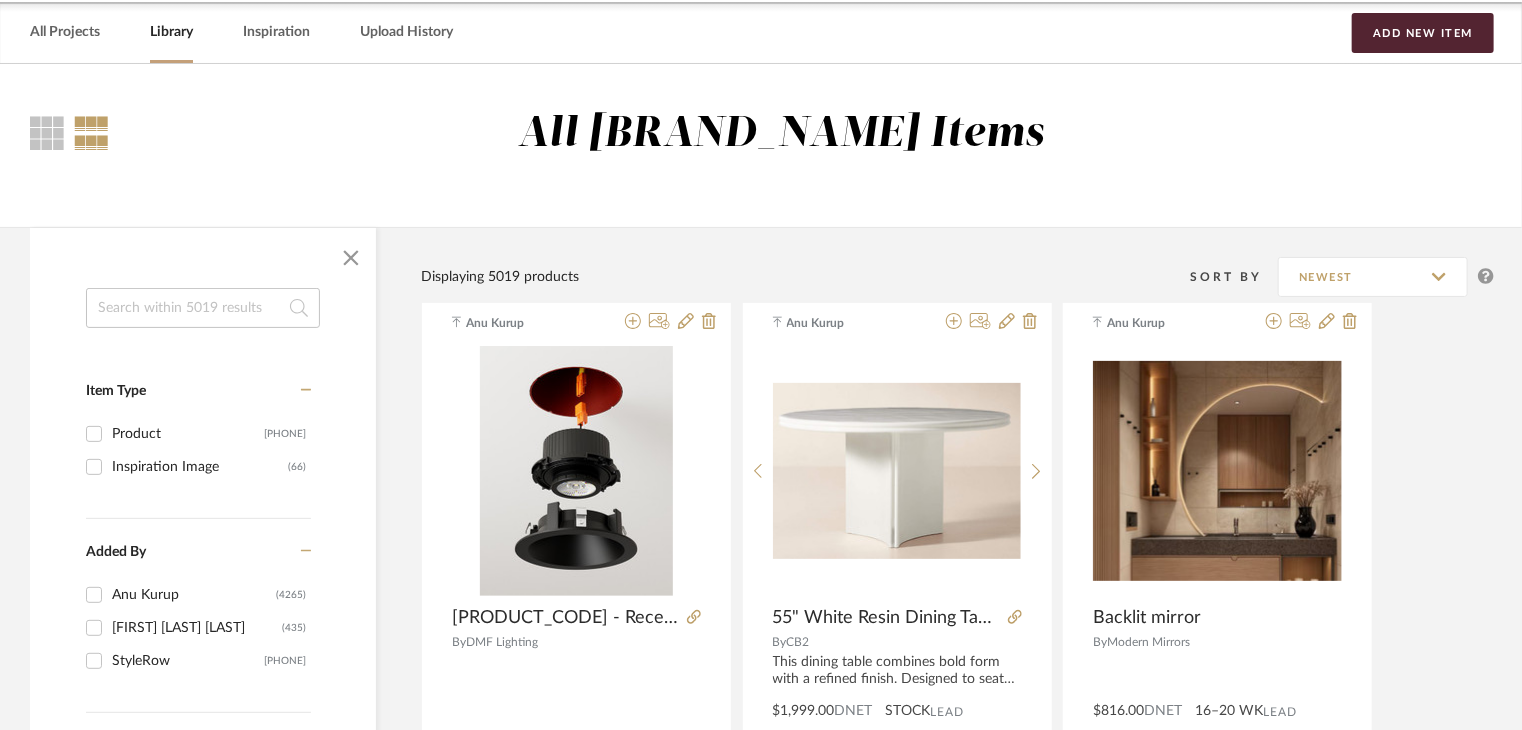 scroll, scrollTop: 200, scrollLeft: 0, axis: vertical 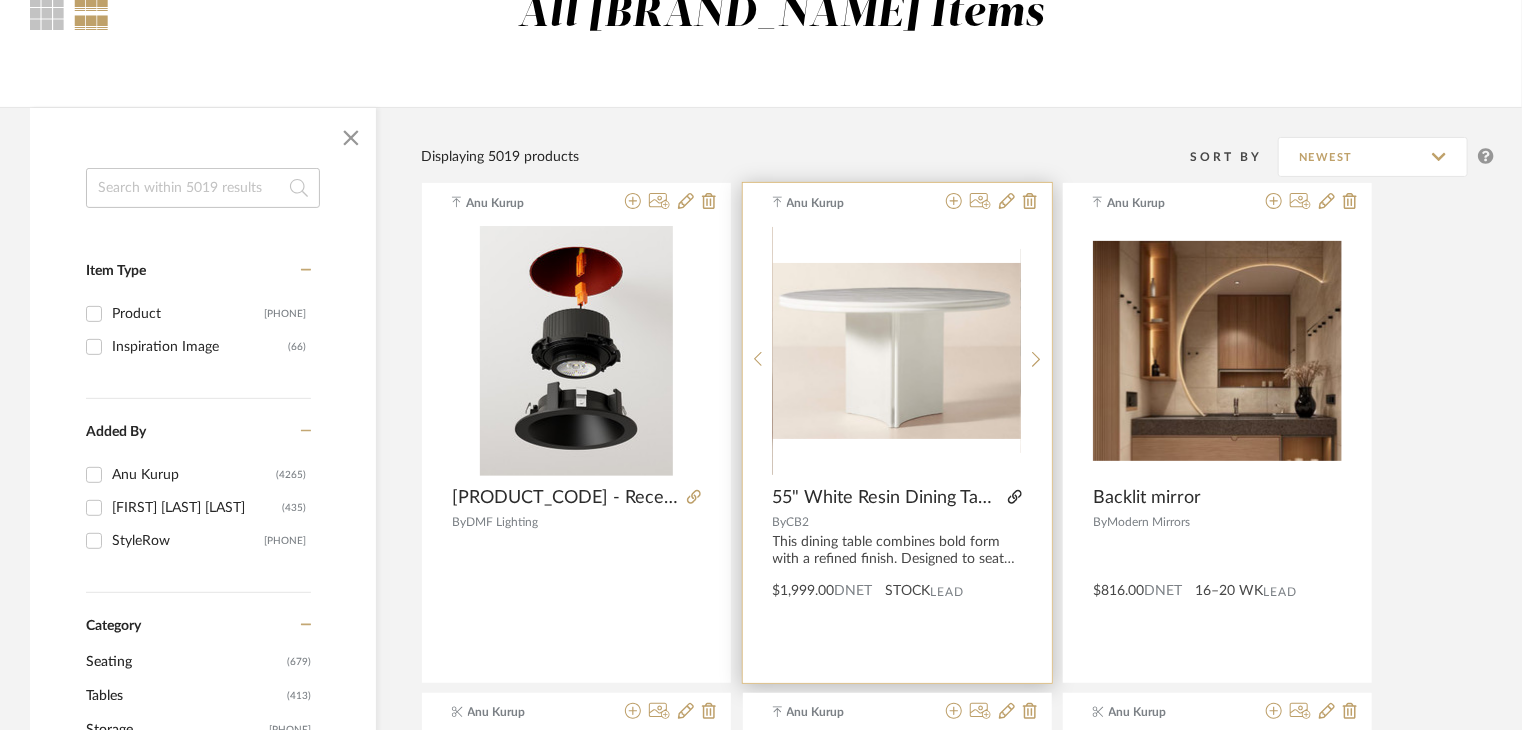 click 